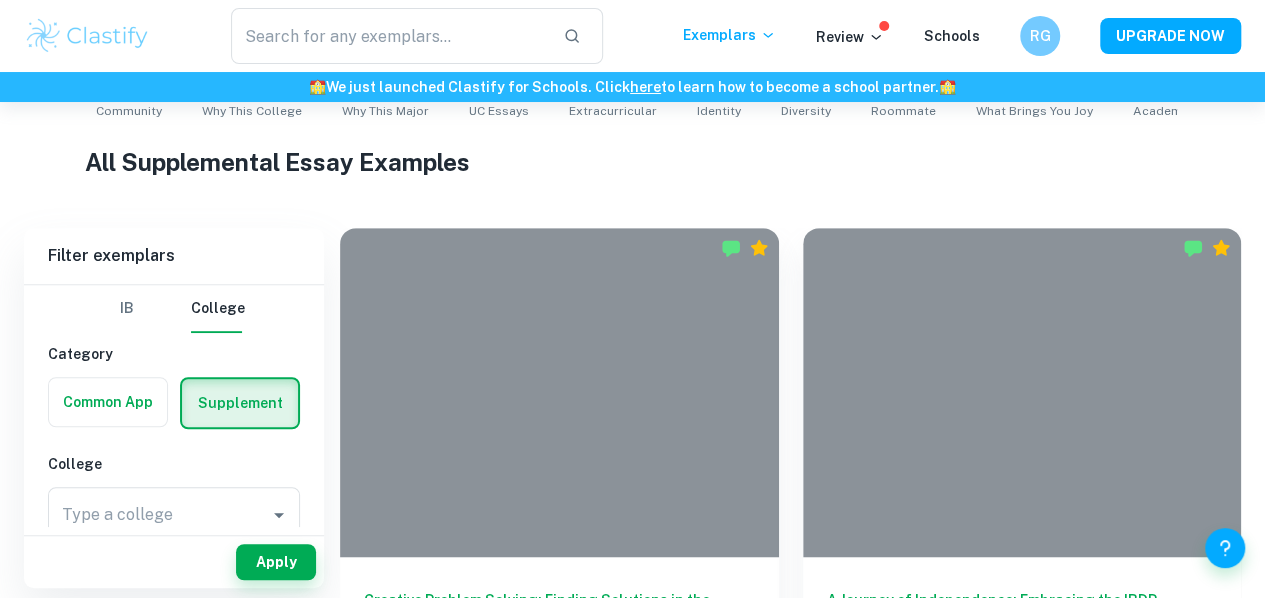 scroll, scrollTop: 446, scrollLeft: 0, axis: vertical 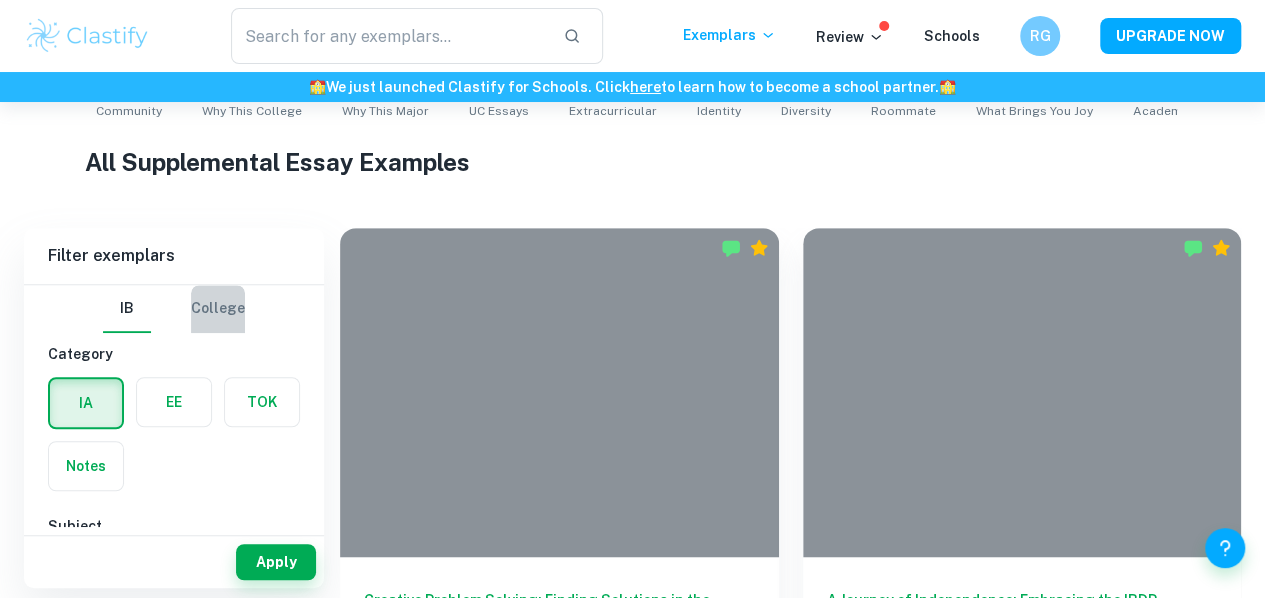 click on "College" at bounding box center [218, 309] 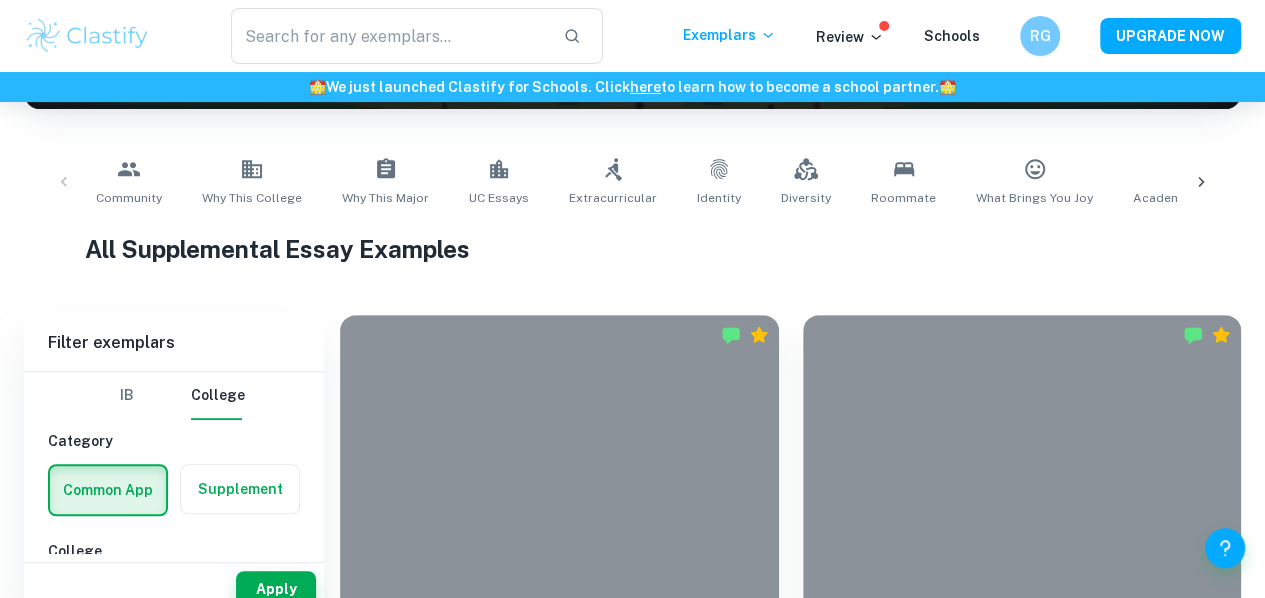 scroll, scrollTop: 358, scrollLeft: 0, axis: vertical 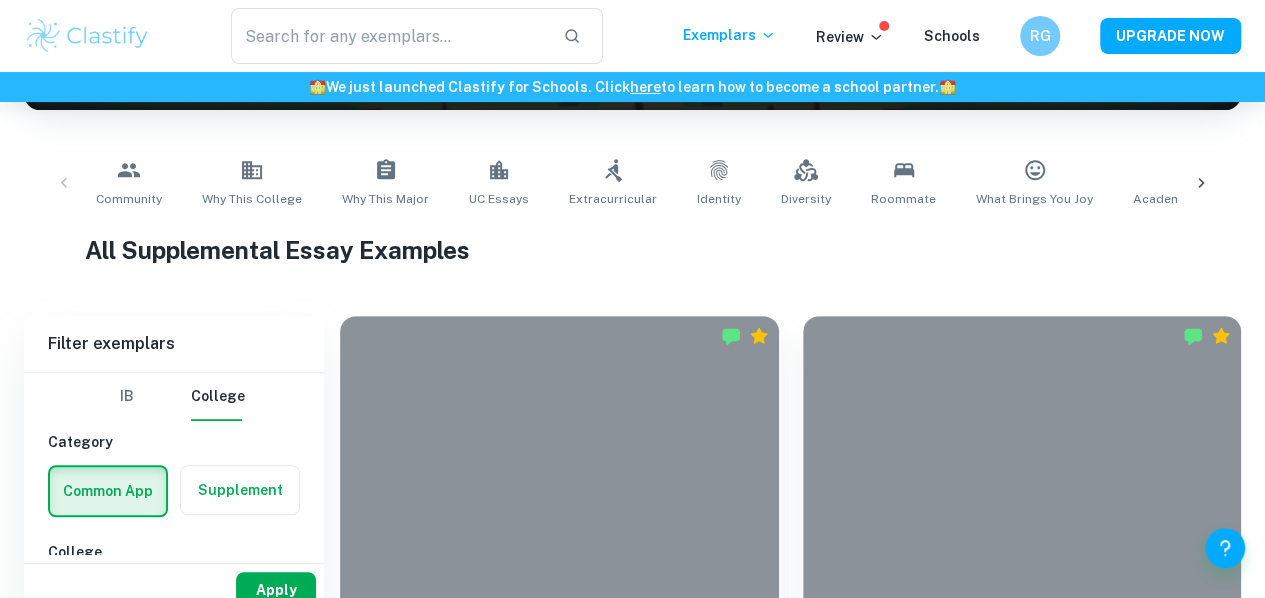 click on "Apply" at bounding box center (276, 590) 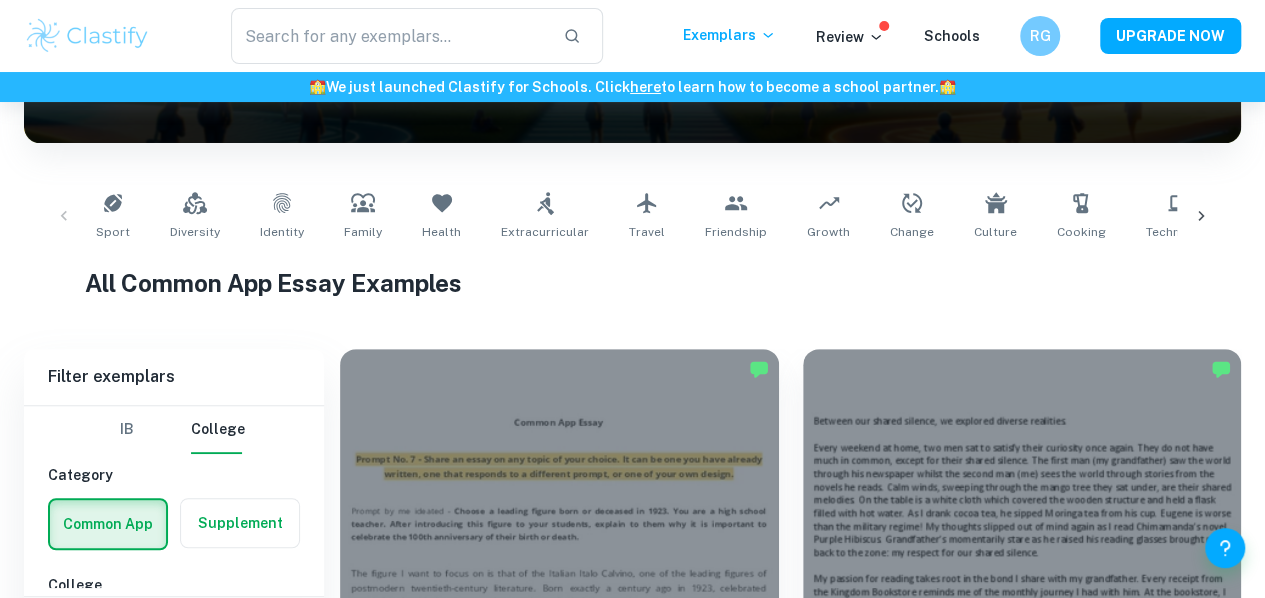scroll, scrollTop: 328, scrollLeft: 0, axis: vertical 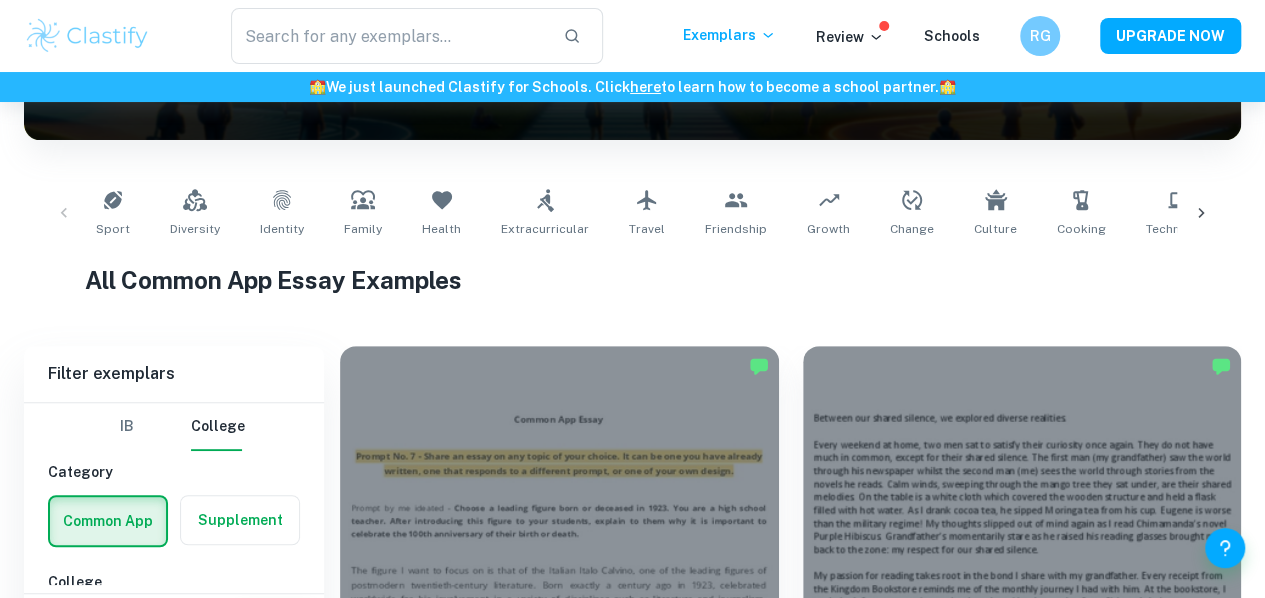 click at bounding box center [1201, 213] 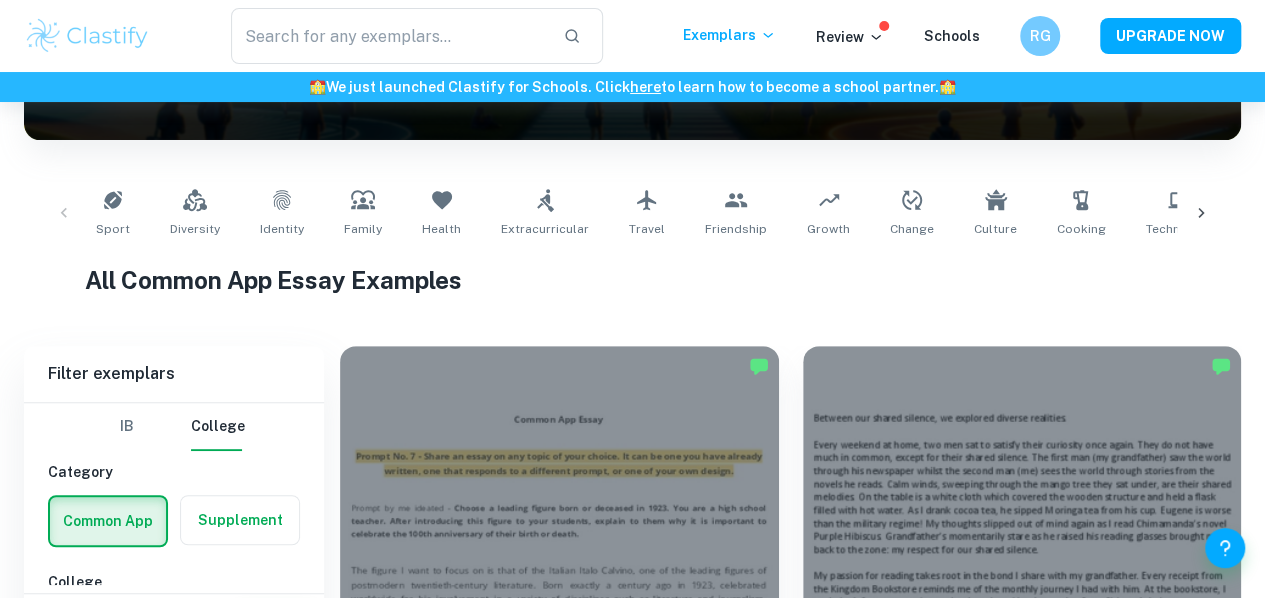 scroll, scrollTop: 0, scrollLeft: 685, axis: horizontal 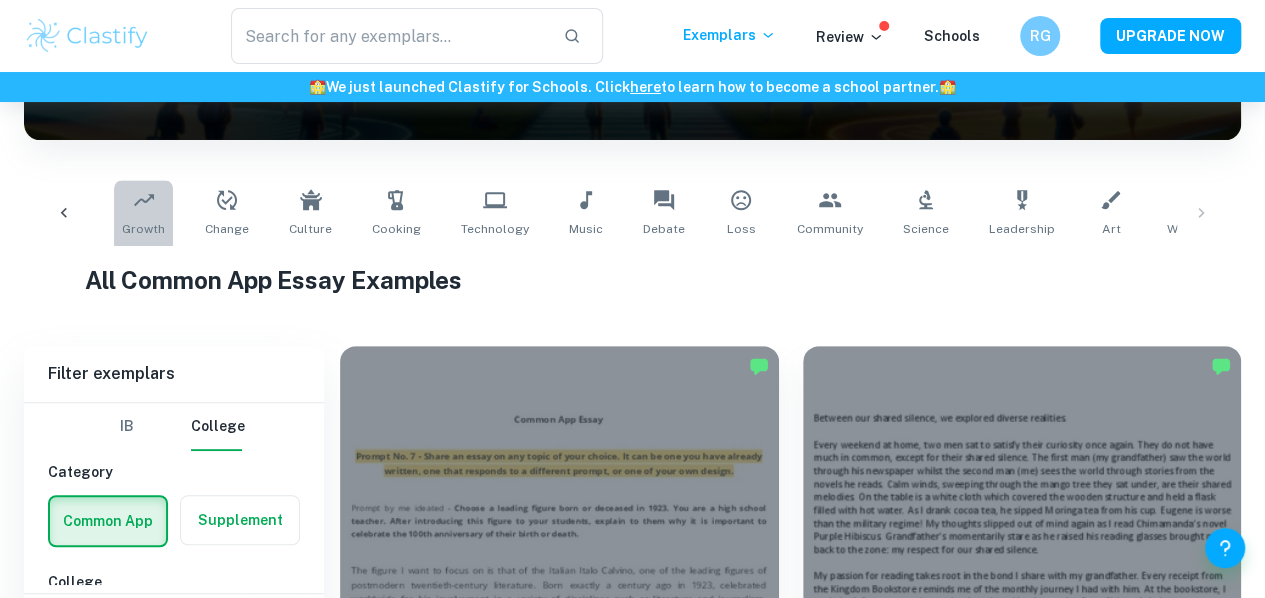 click 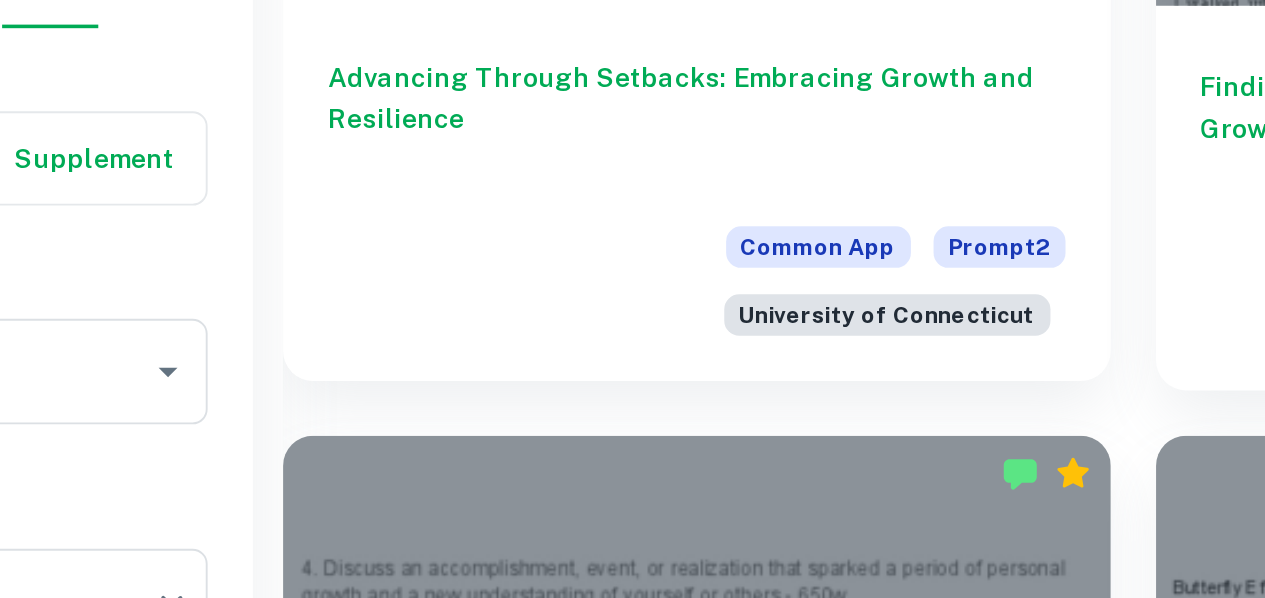 scroll, scrollTop: 2469, scrollLeft: 0, axis: vertical 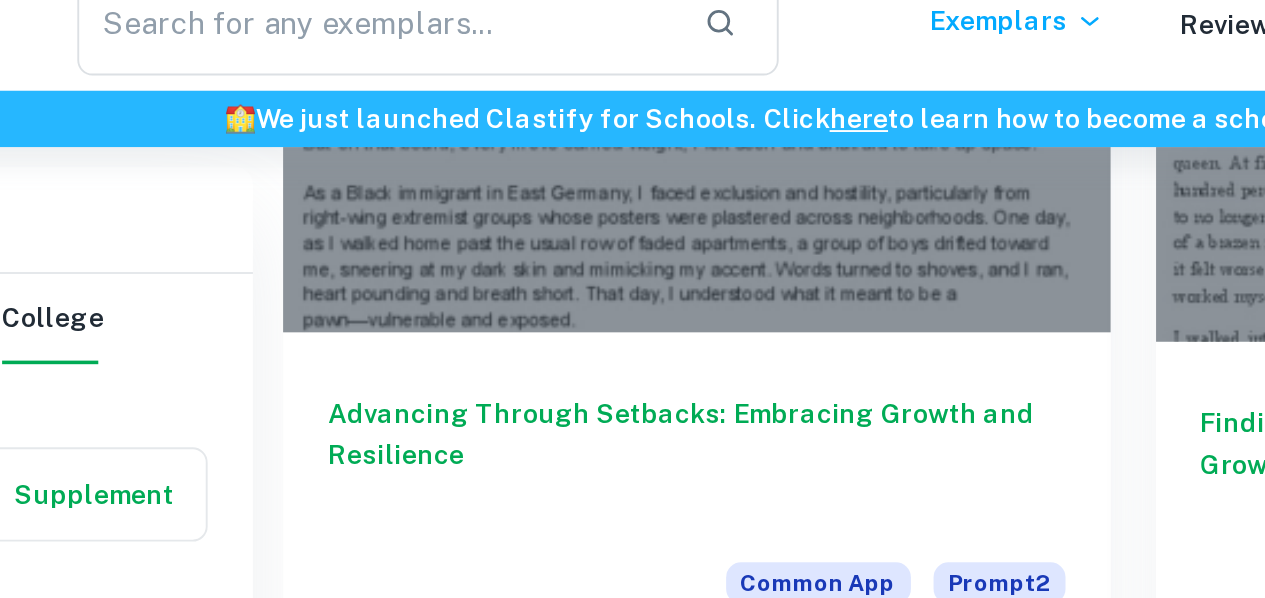 click at bounding box center [559, 1738] 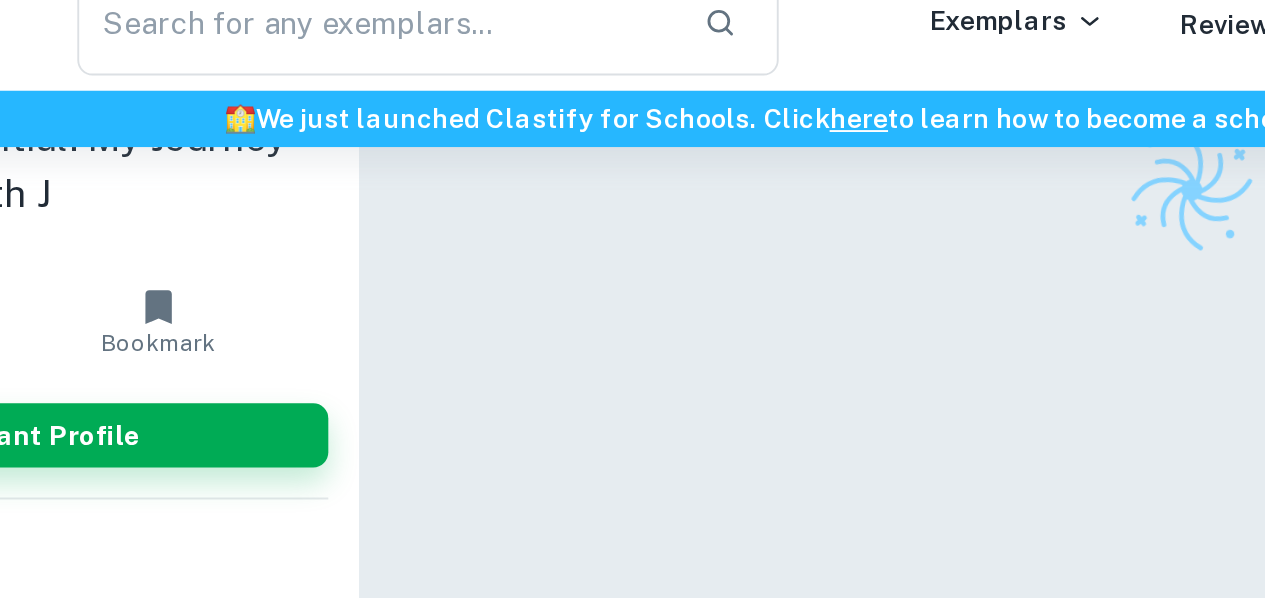 scroll, scrollTop: 0, scrollLeft: 0, axis: both 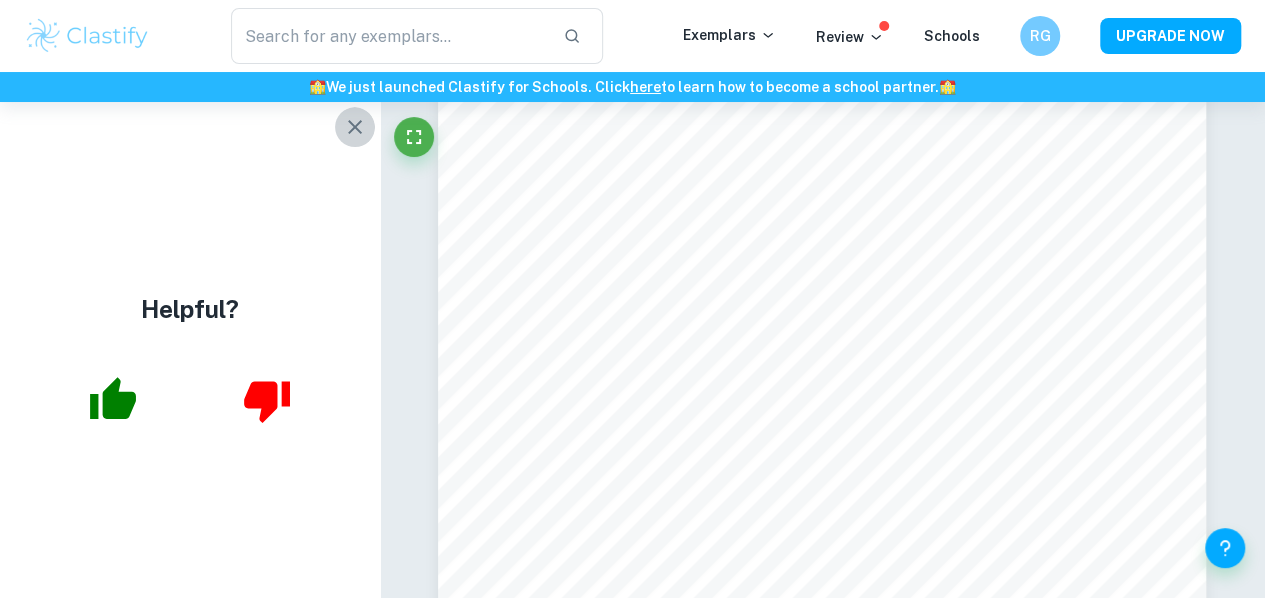 click 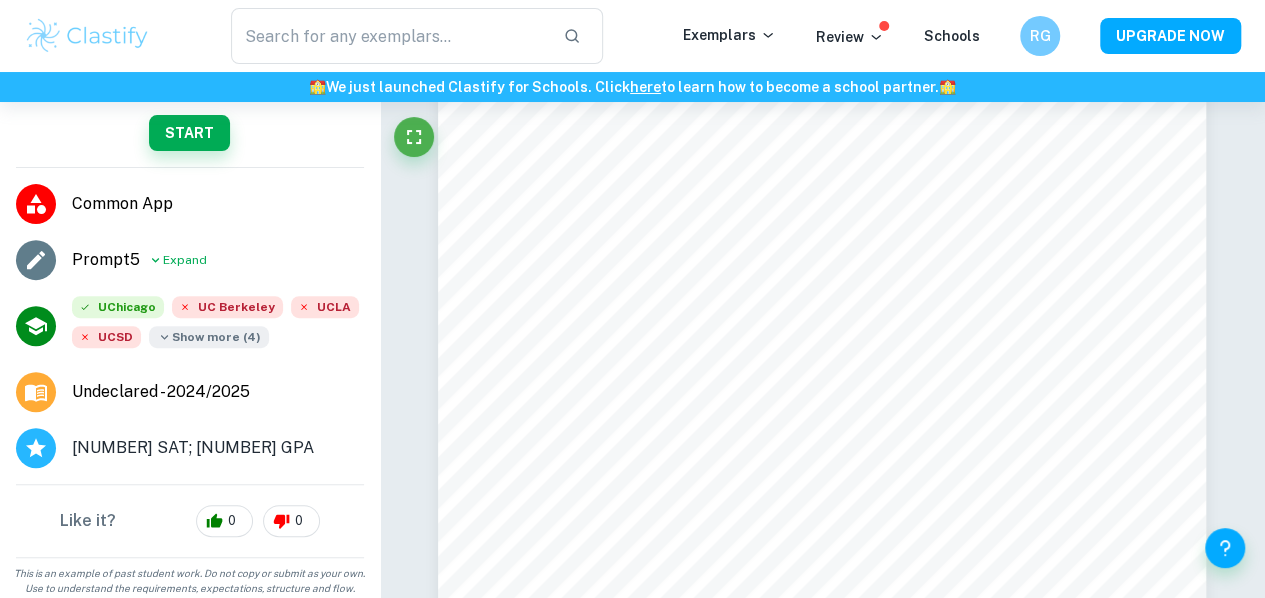scroll, scrollTop: 351, scrollLeft: 0, axis: vertical 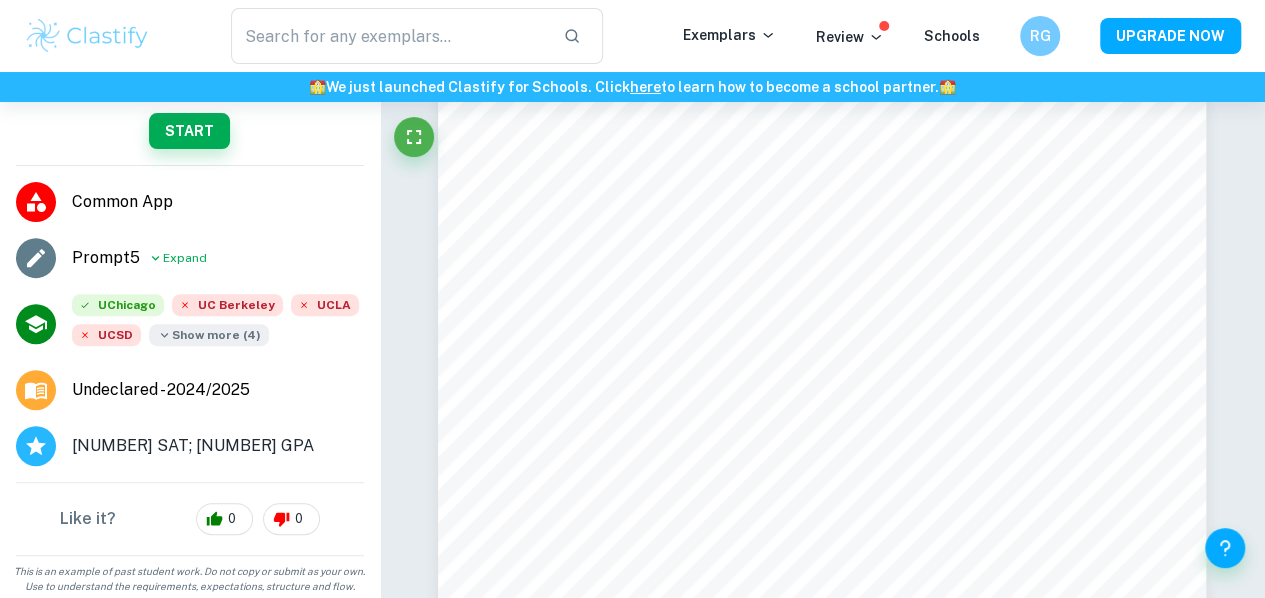 click on "Show more ( 4 )" at bounding box center [209, 335] 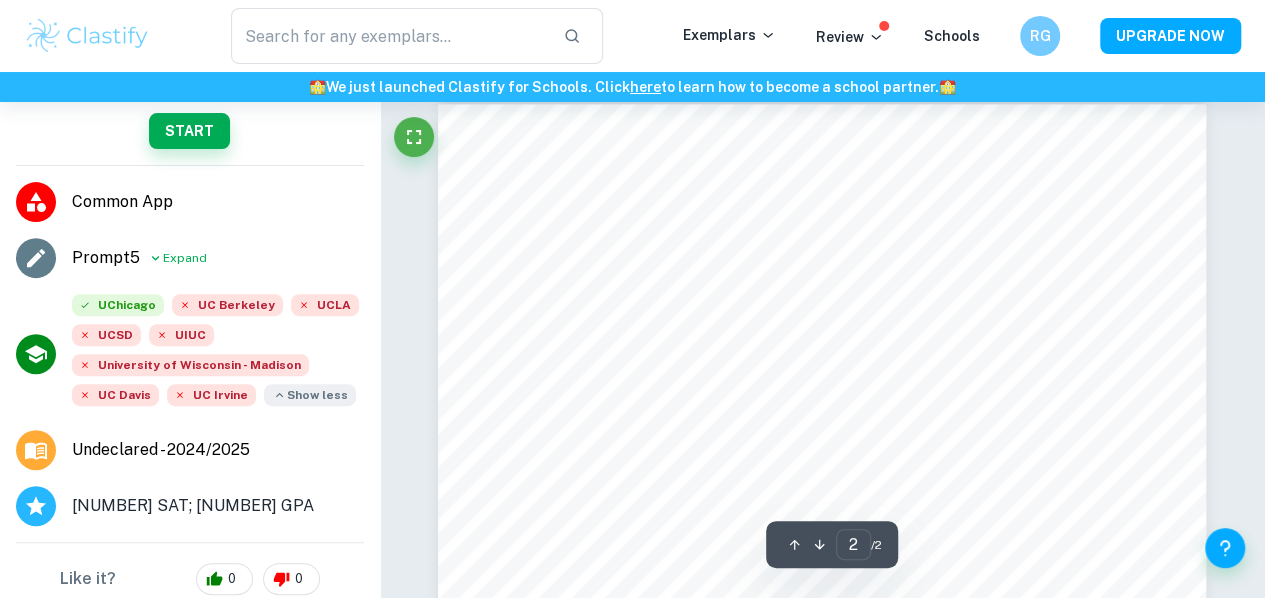 scroll, scrollTop: 1284, scrollLeft: 0, axis: vertical 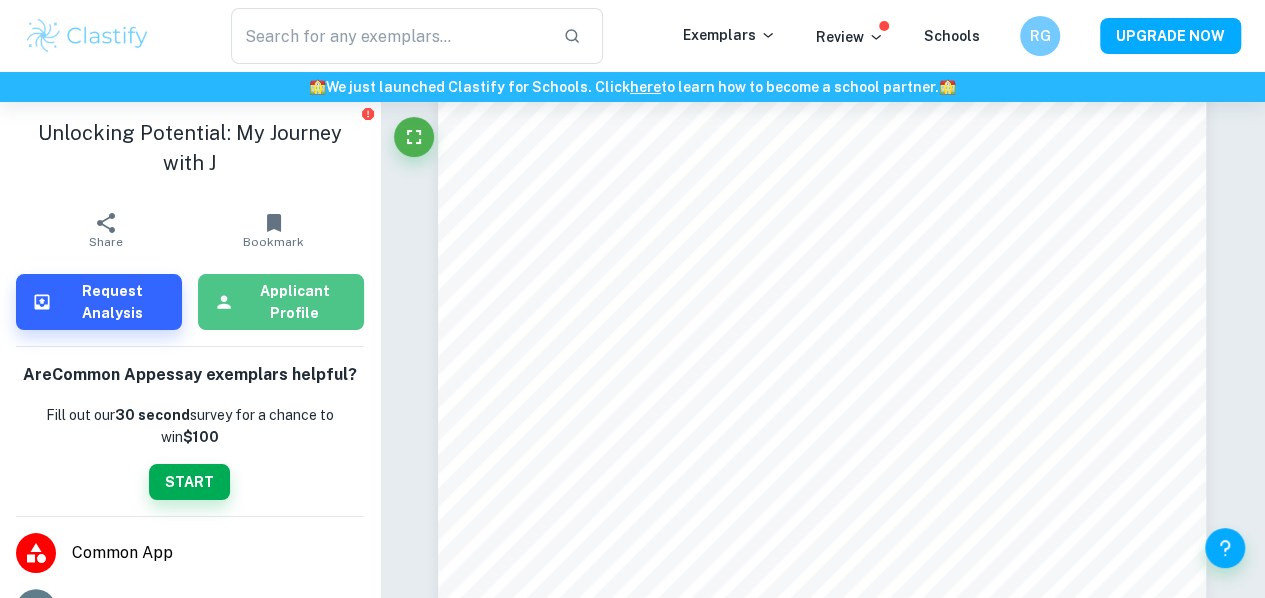 click on "Applicant Profile" at bounding box center (295, 302) 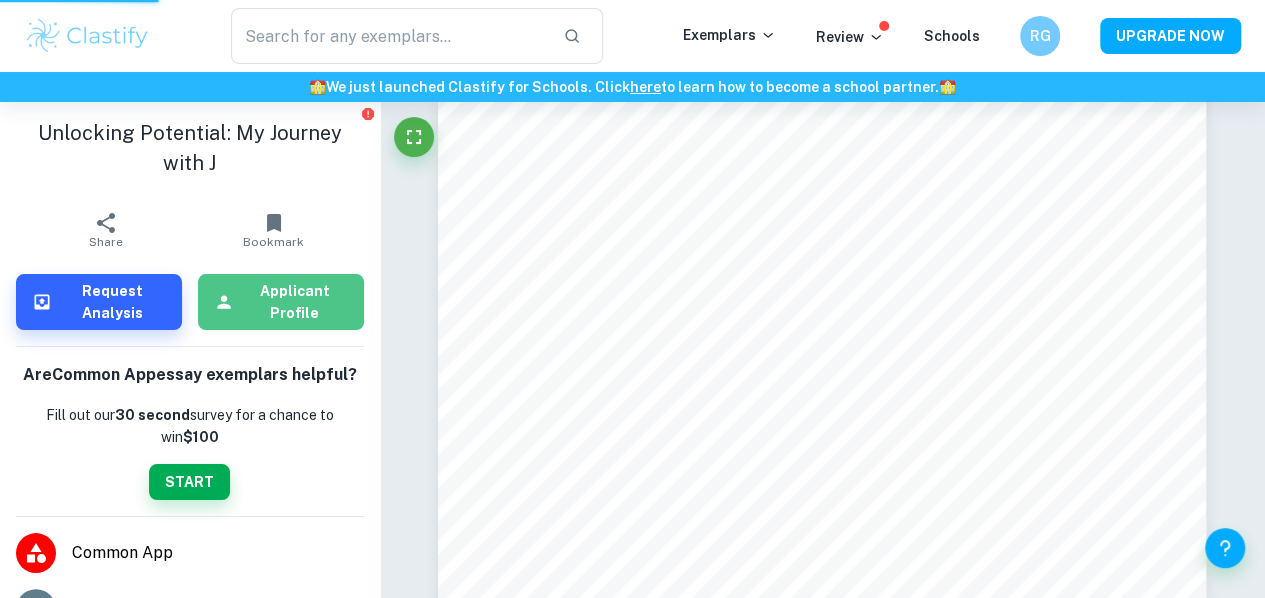 click on "Applicant Profile" at bounding box center (295, 302) 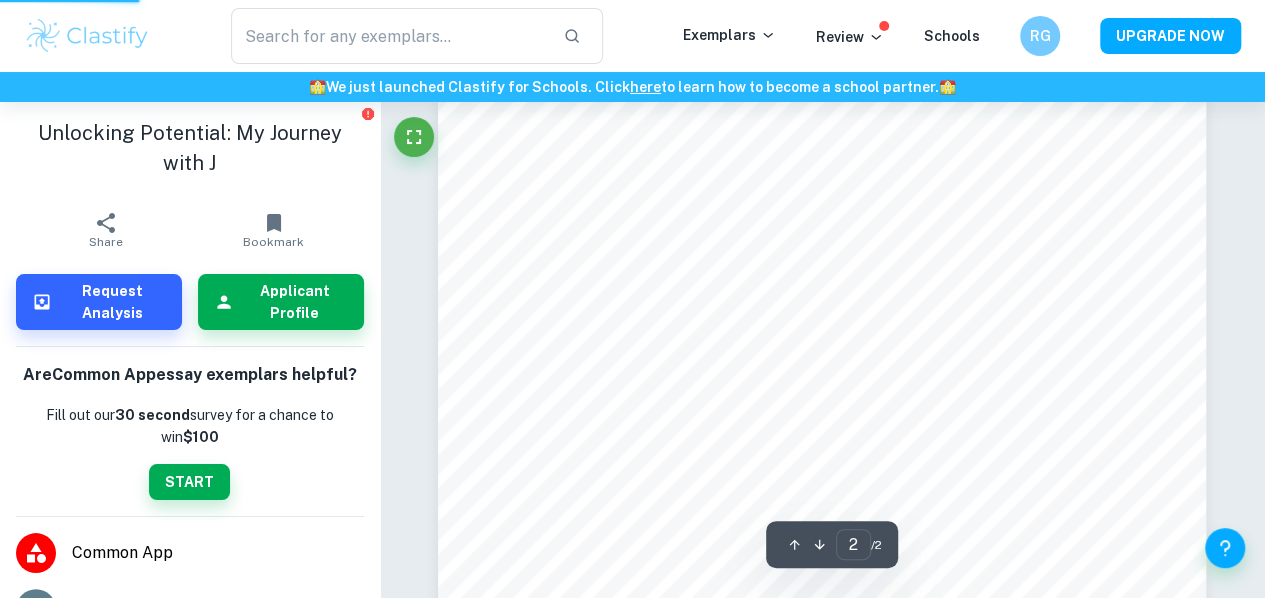 type on "1" 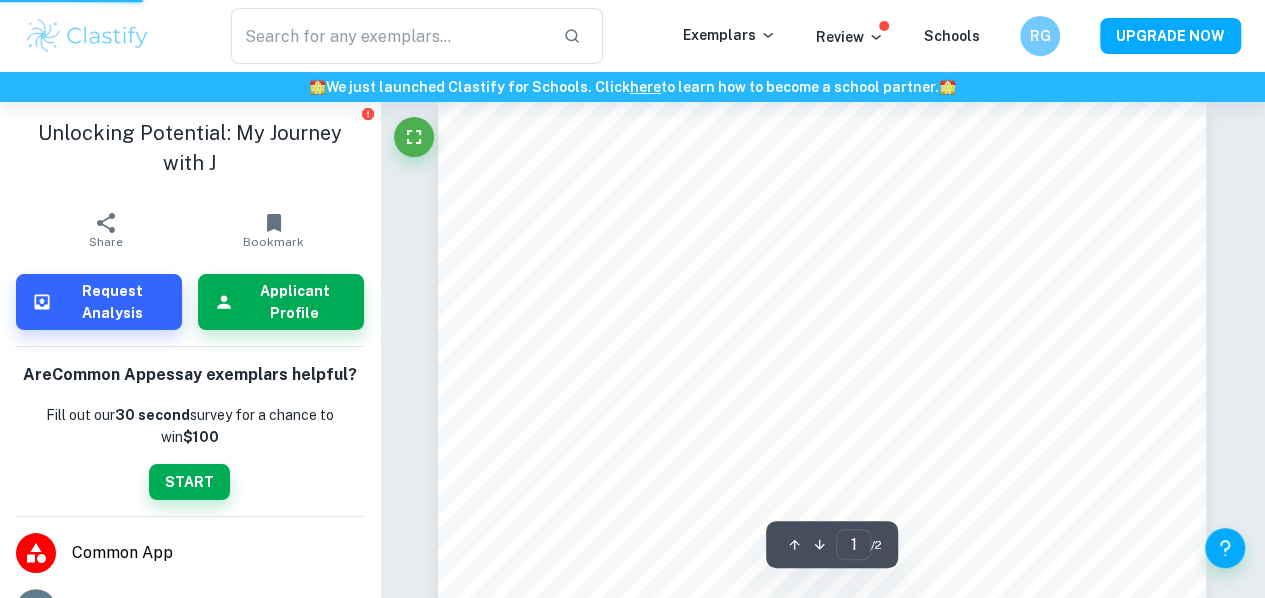 scroll, scrollTop: 0, scrollLeft: 0, axis: both 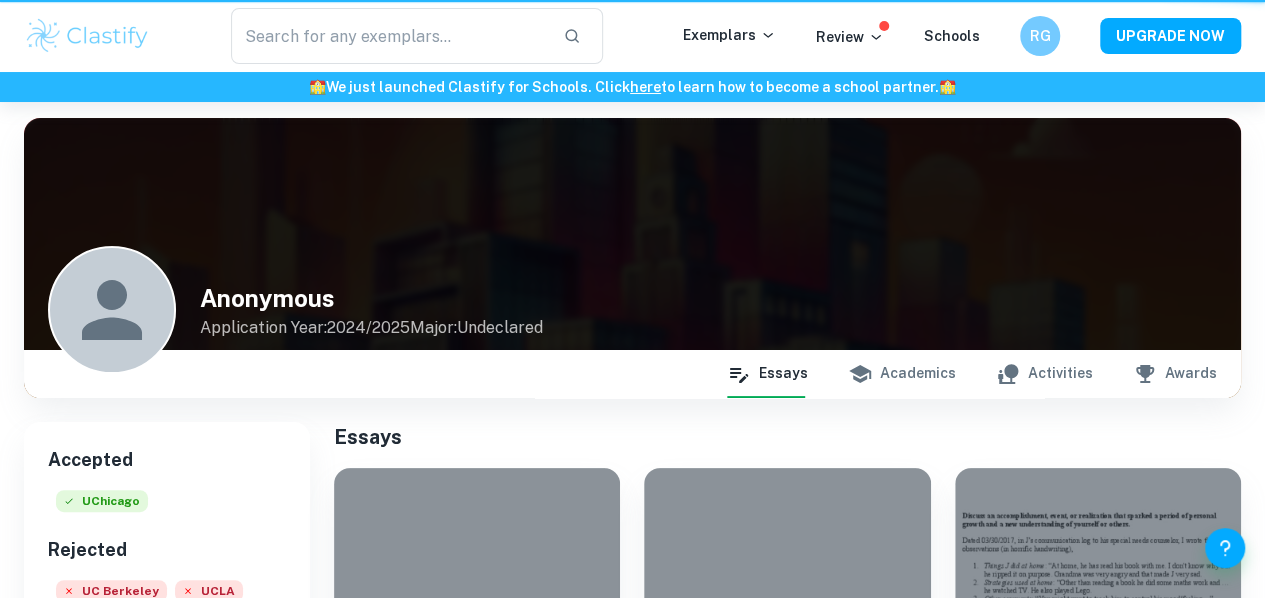 click on "Anonymous" at bounding box center [371, 298] 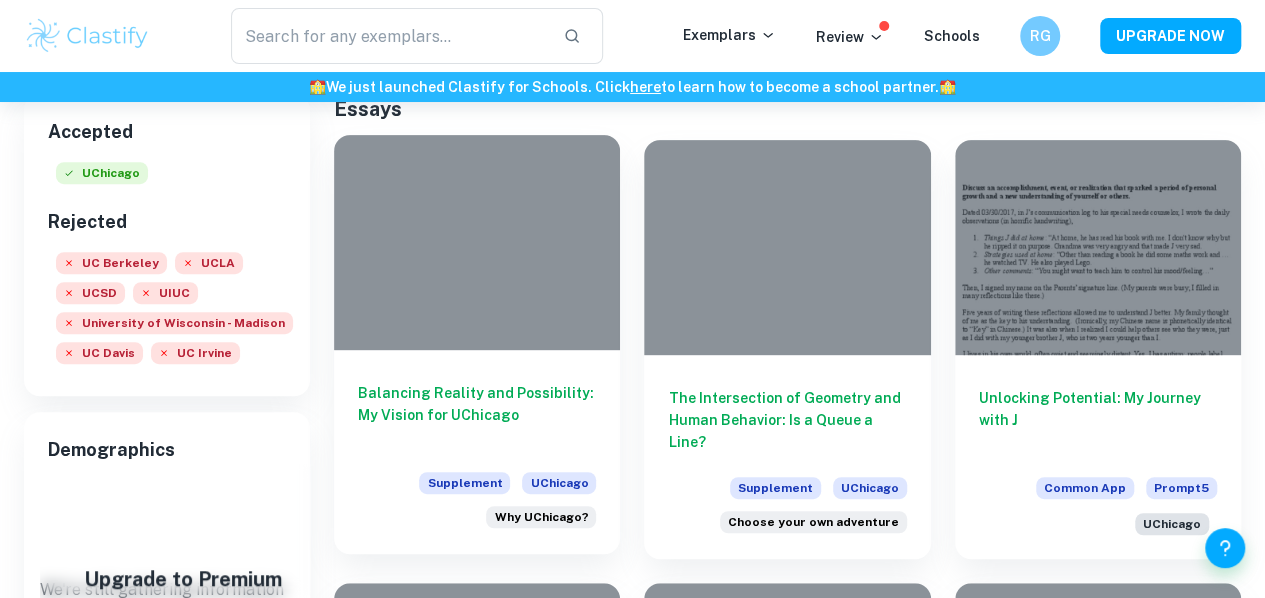 scroll, scrollTop: 329, scrollLeft: 0, axis: vertical 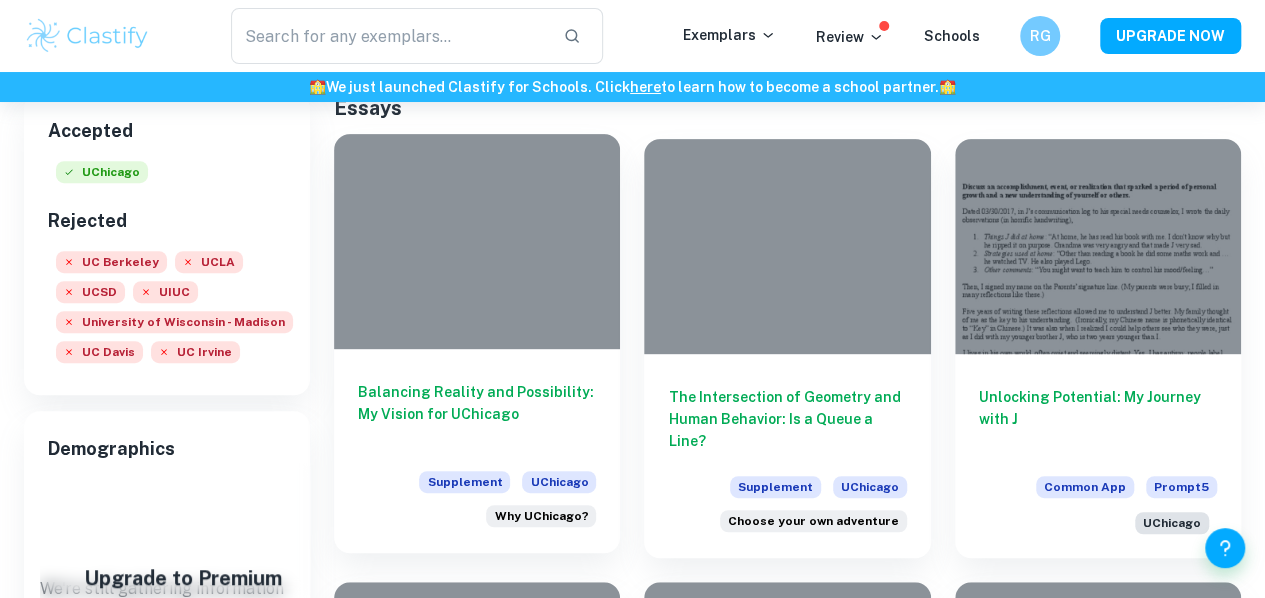 click on "Balancing Reality and Possibility: My Vision for UChicago" at bounding box center (477, 414) 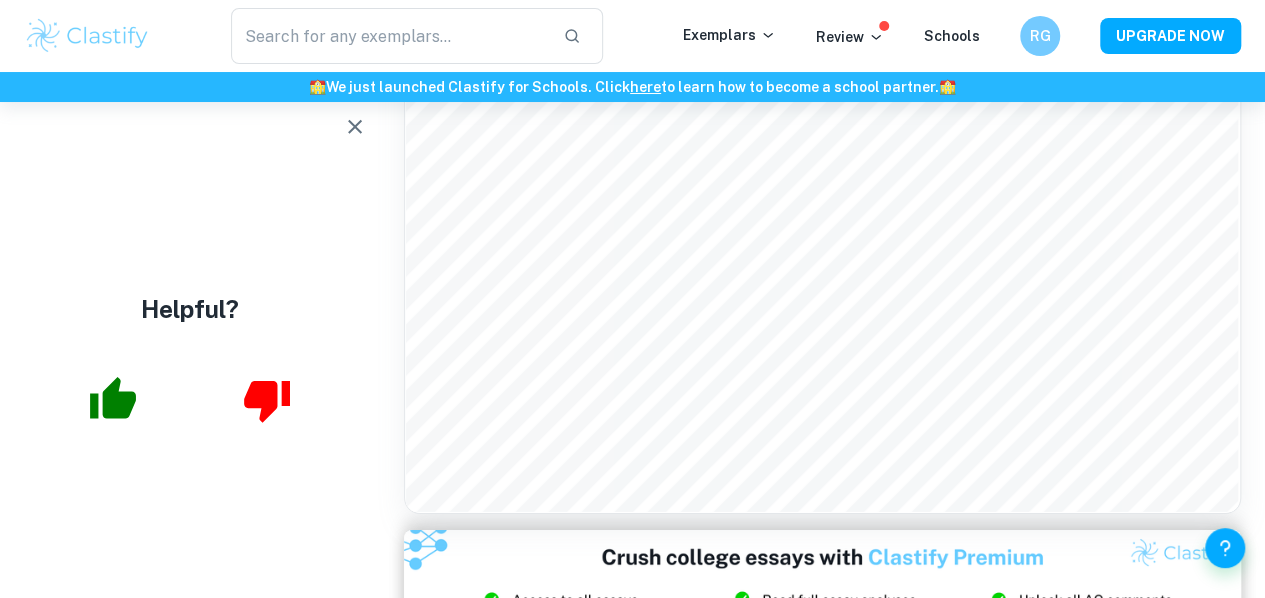 scroll, scrollTop: 2912, scrollLeft: 0, axis: vertical 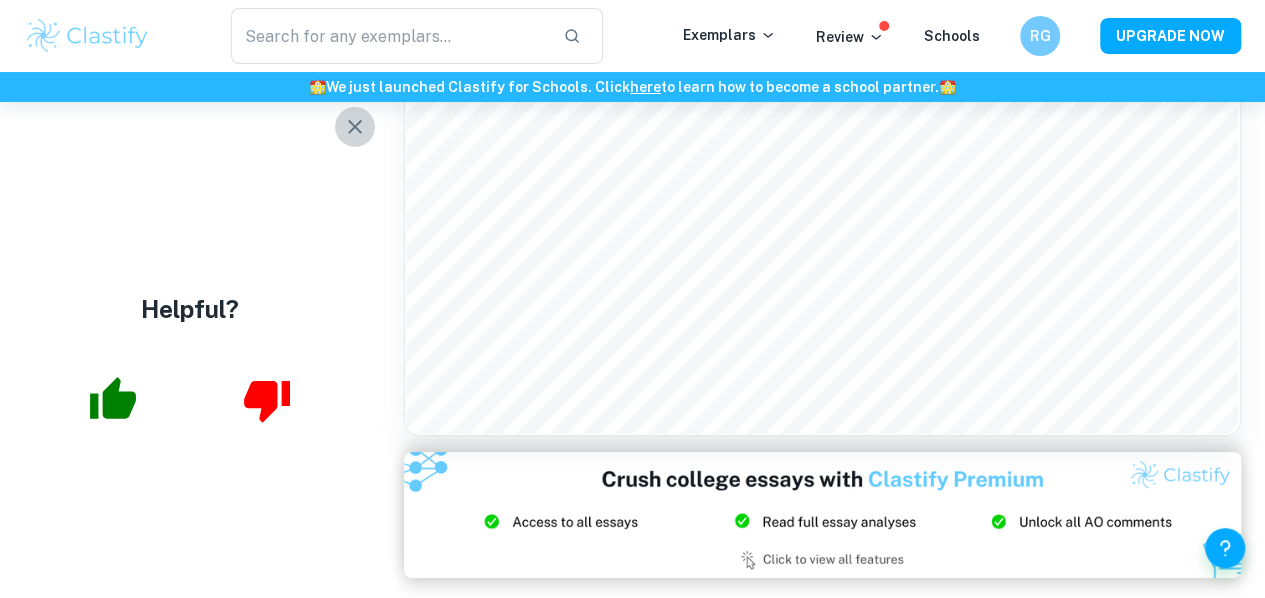 click 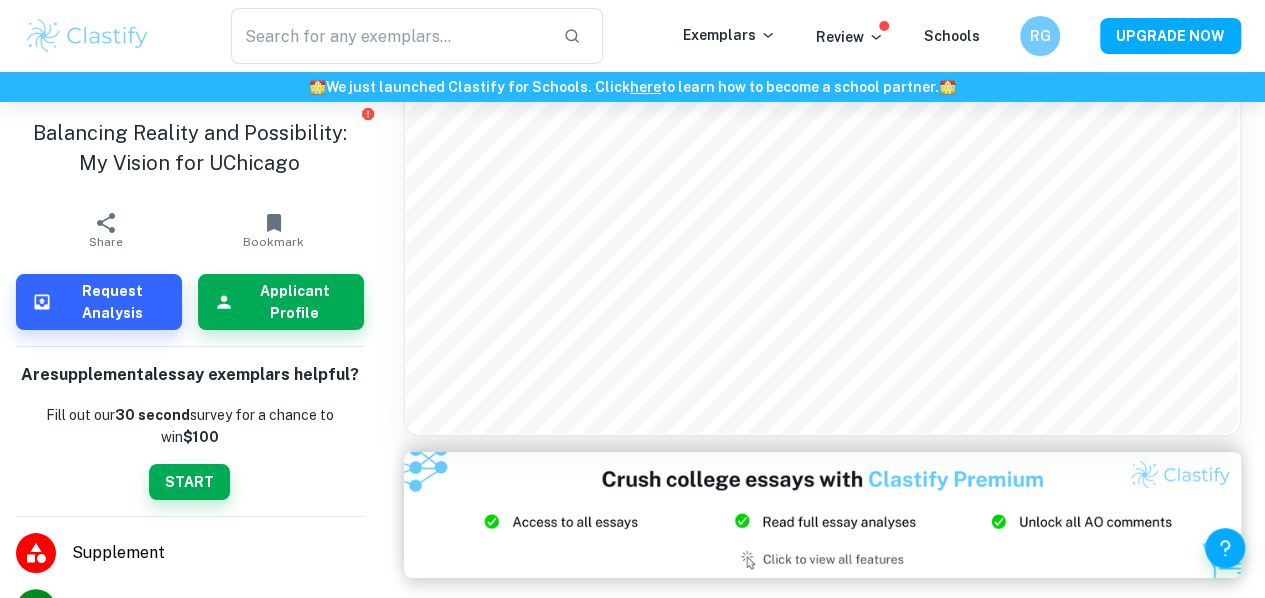 scroll, scrollTop: 302, scrollLeft: 0, axis: vertical 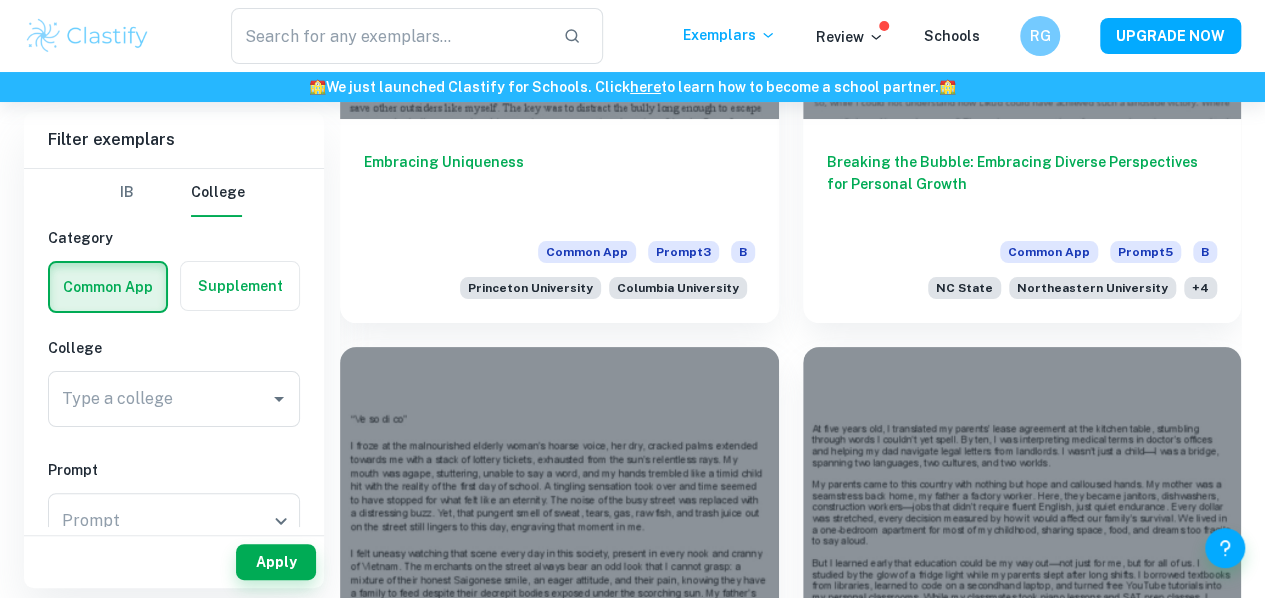 click at bounding box center [559, 6187] 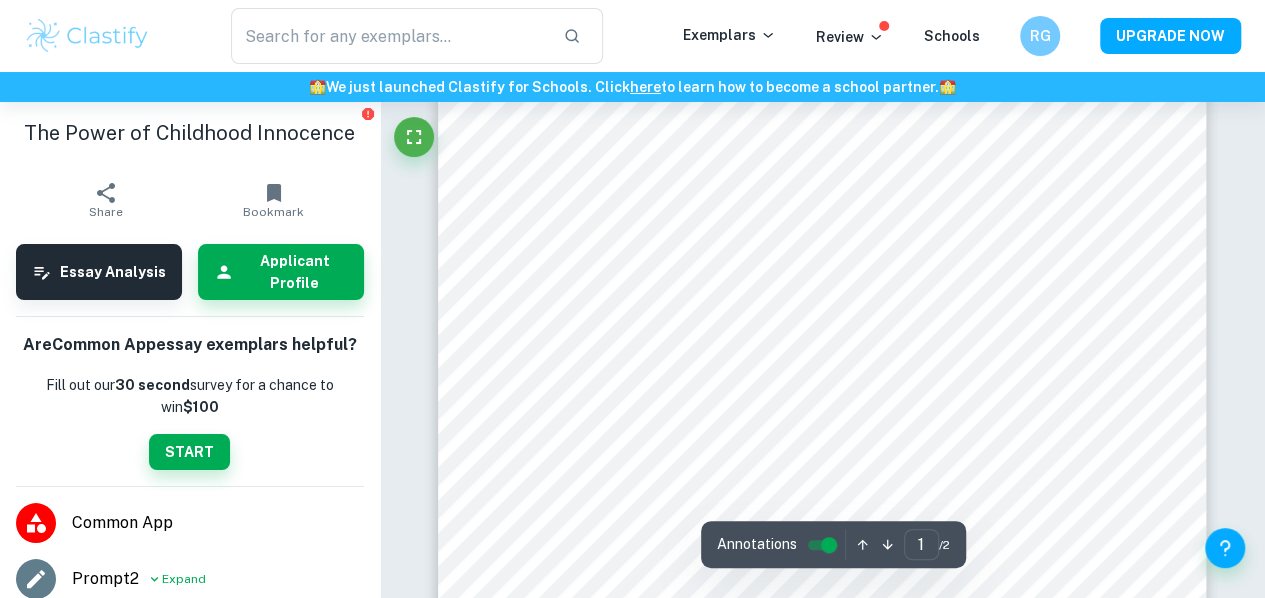scroll, scrollTop: 382, scrollLeft: 0, axis: vertical 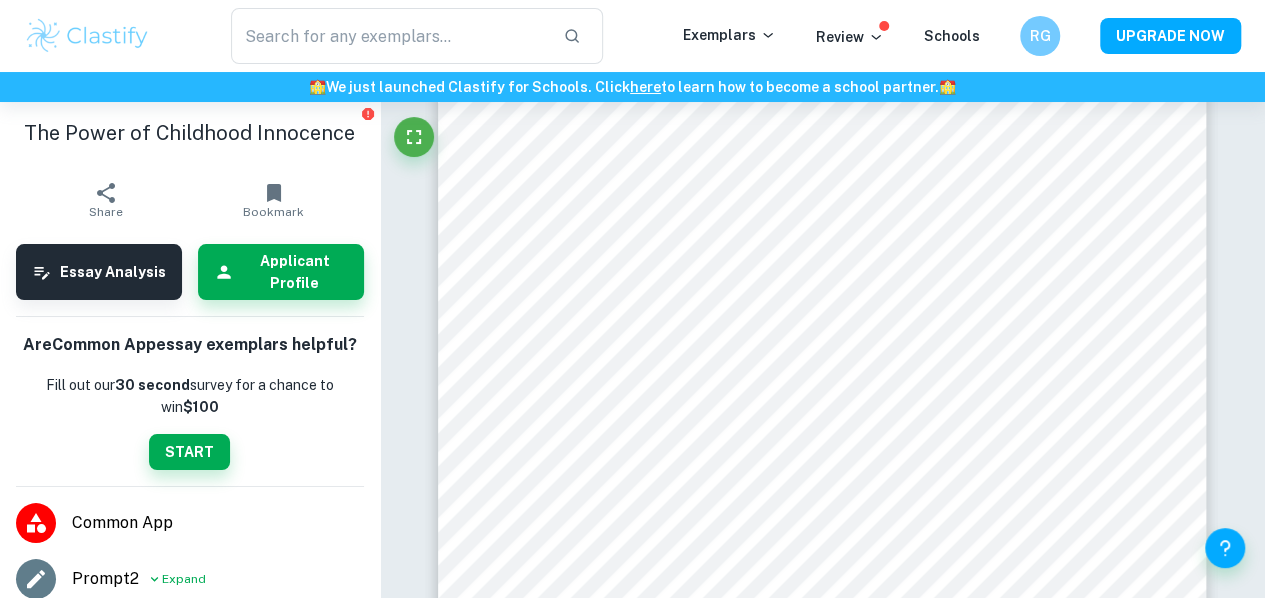click on "Done well Comment This sentence does a great job of drawing the reader in with its vivid imagery and immediately sets a creative tone. This kind of captivating opening can be very effective because it grabs attention and makes the reader want to continue. Admissions officers read thousands of essays, so starting with something unique and imaginative can help your application stand out. It’s a good example of how to use descriptive language to engage your reader right away. Could be improved Comment Done well Comment This sentence does a nice job of highlighting the applicant's role in creating a safe and engaging environment for the children. It also illustrates the applicant’s awareness of others' emotions, a quality that is valuable in any community. Demonstrating that you are sensitive to the feelings of those around you is important in a college essay, as it suggests that you would be a thoughtful and considerate member of a campus community. Done well Comment Unlock access to all  Upgrade Now" at bounding box center (823, 800) 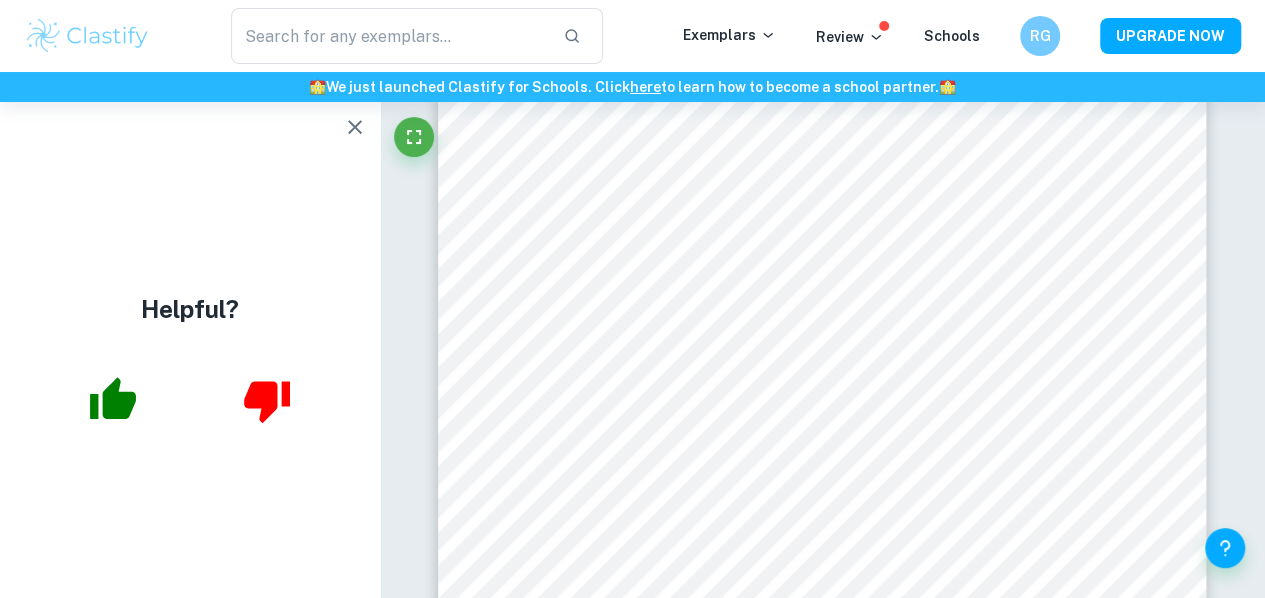 click at bounding box center (355, 127) 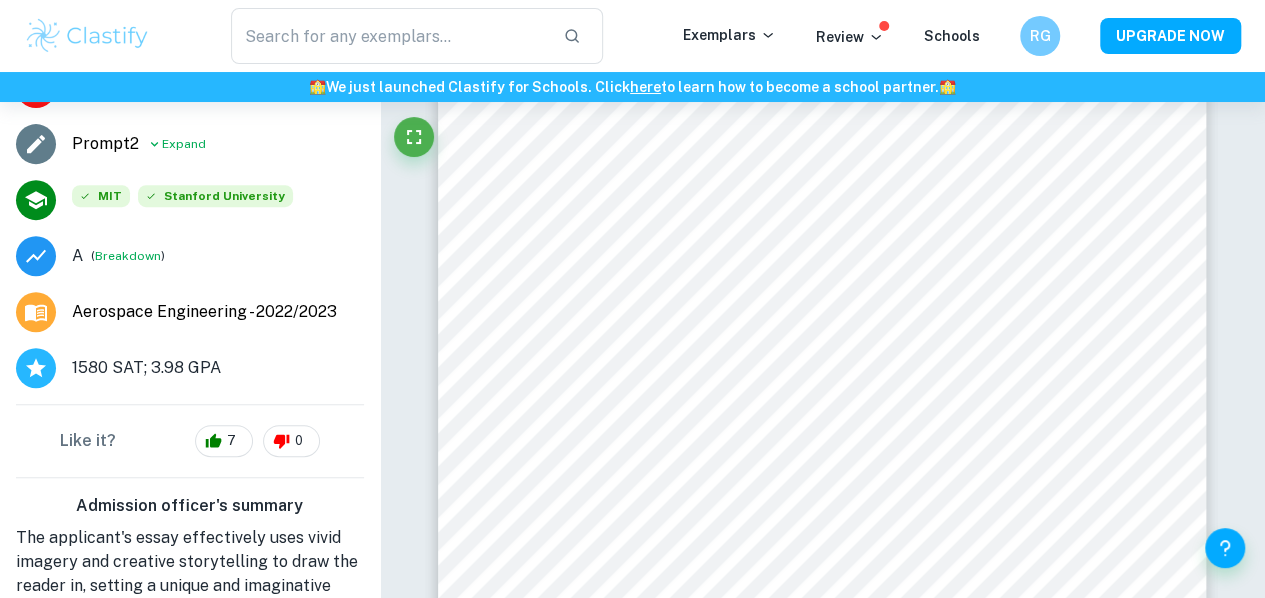 scroll, scrollTop: 436, scrollLeft: 0, axis: vertical 